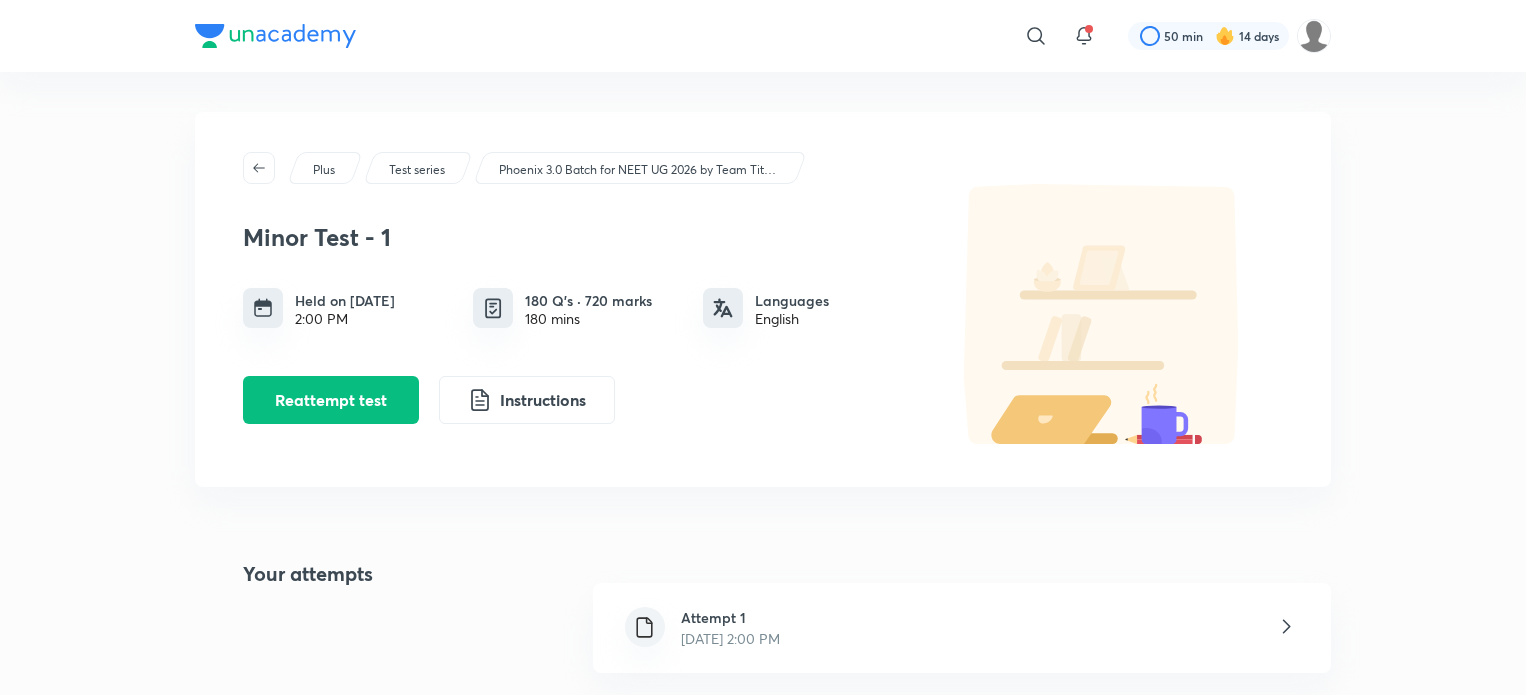 scroll, scrollTop: 0, scrollLeft: 0, axis: both 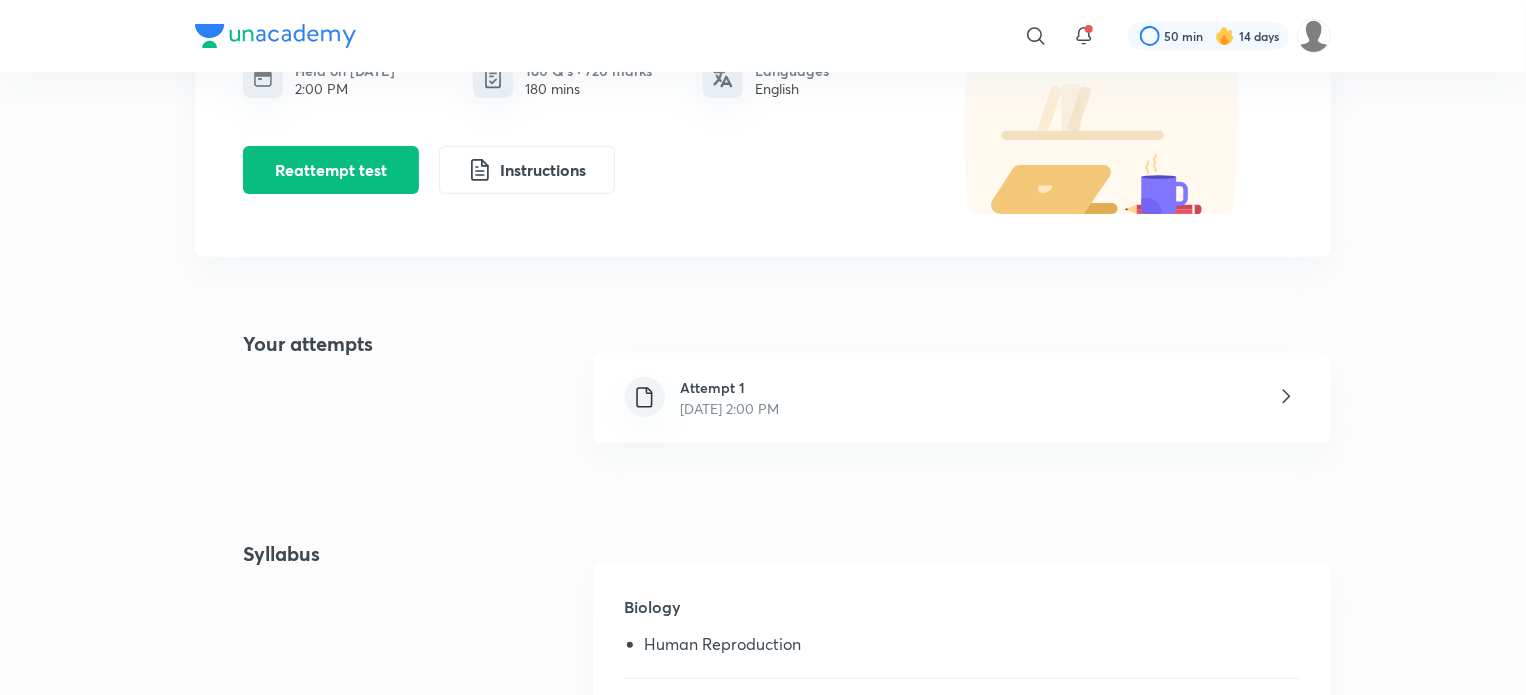 click on "Attempt 1 Jul 13, 2025, 2:00 PM" at bounding box center (962, 398) 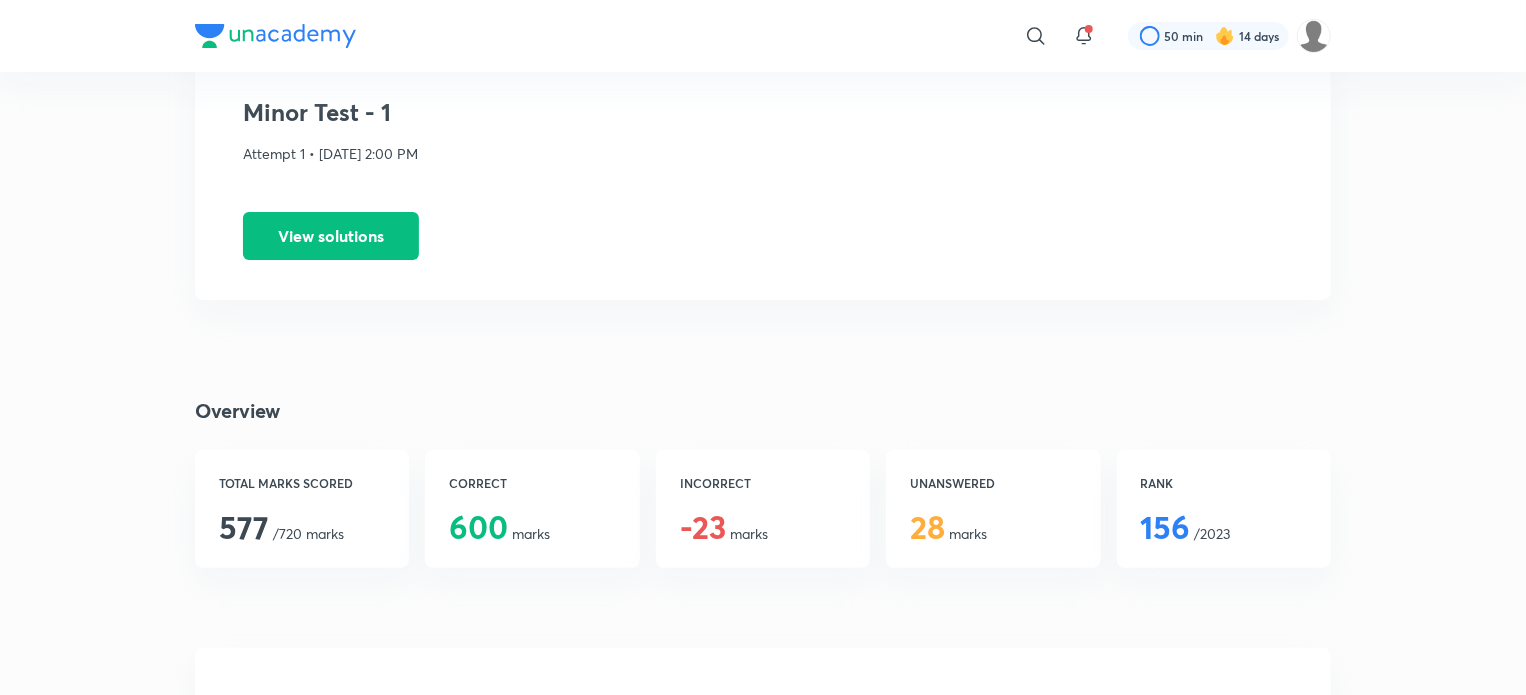 scroll, scrollTop: 0, scrollLeft: 0, axis: both 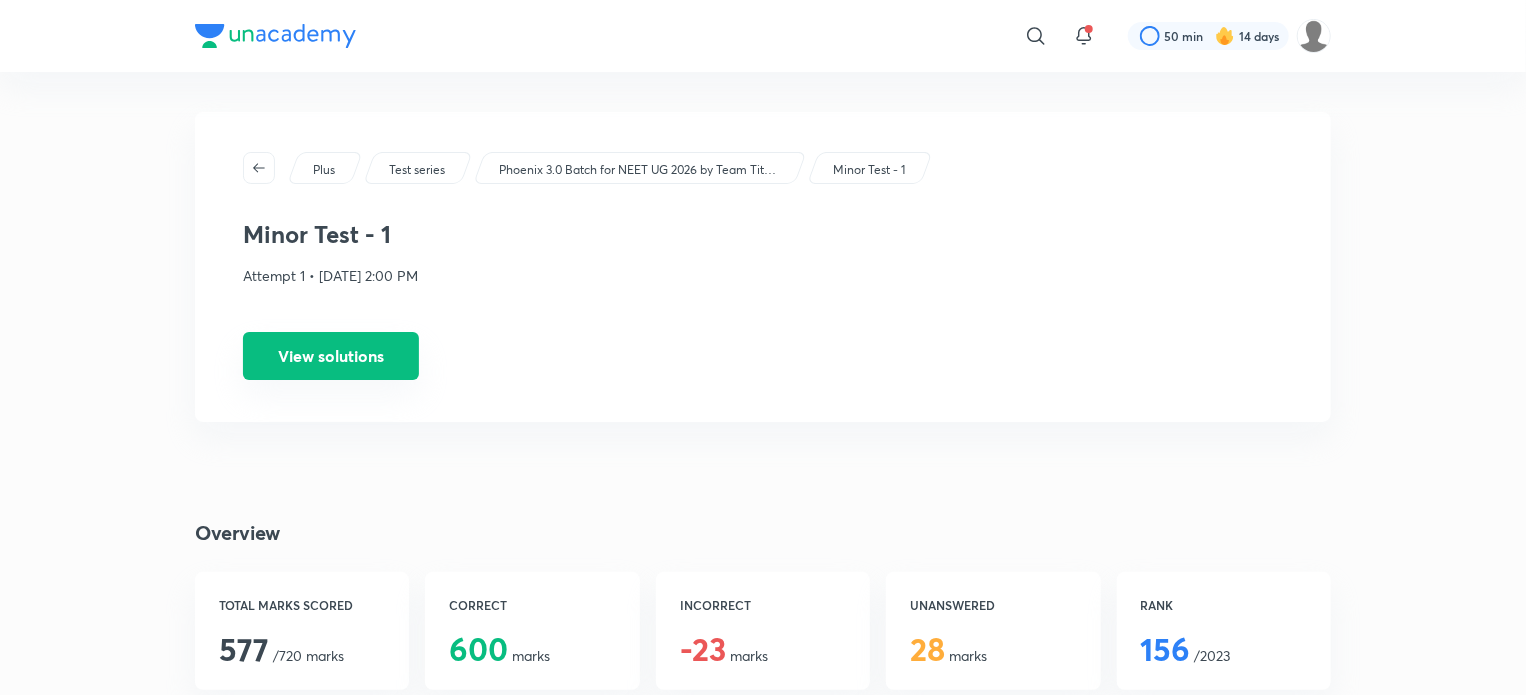 click on "View solutions" at bounding box center [331, 356] 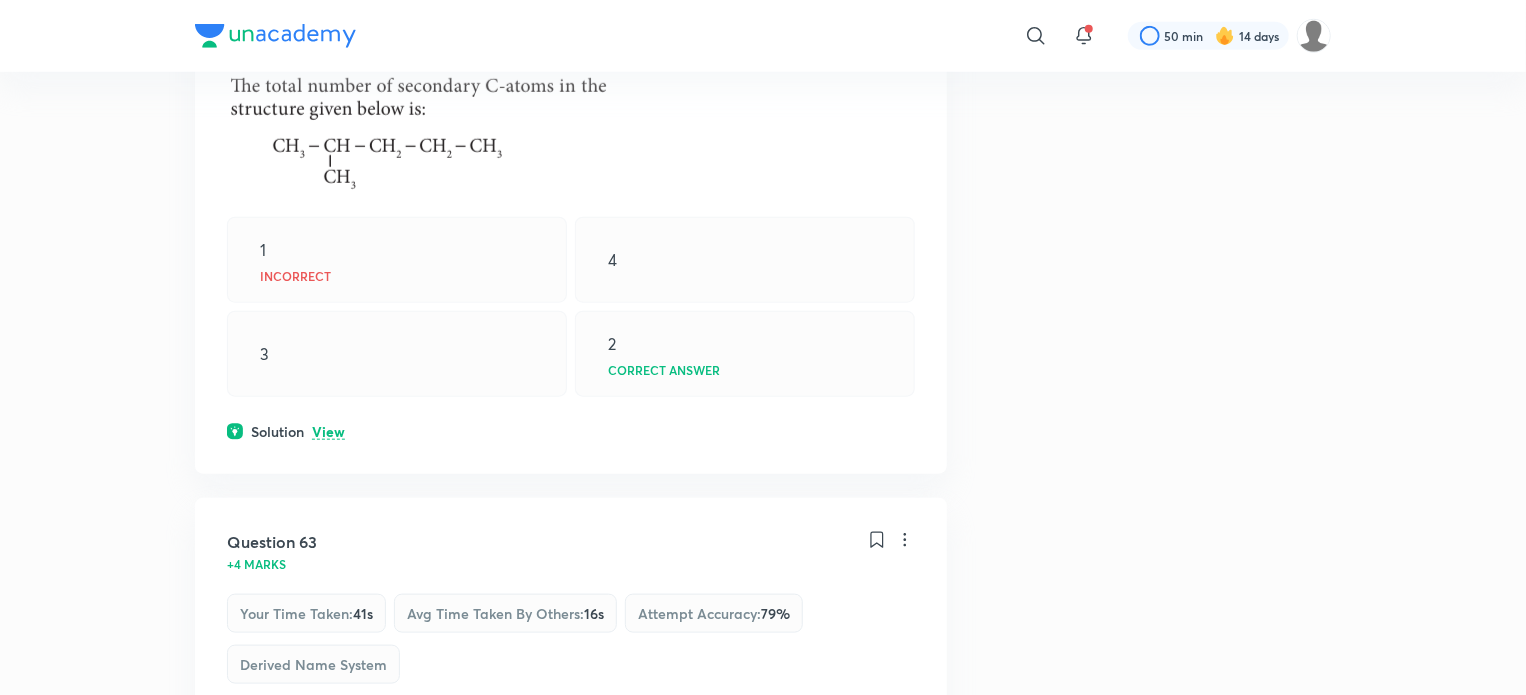 scroll, scrollTop: 35212, scrollLeft: 0, axis: vertical 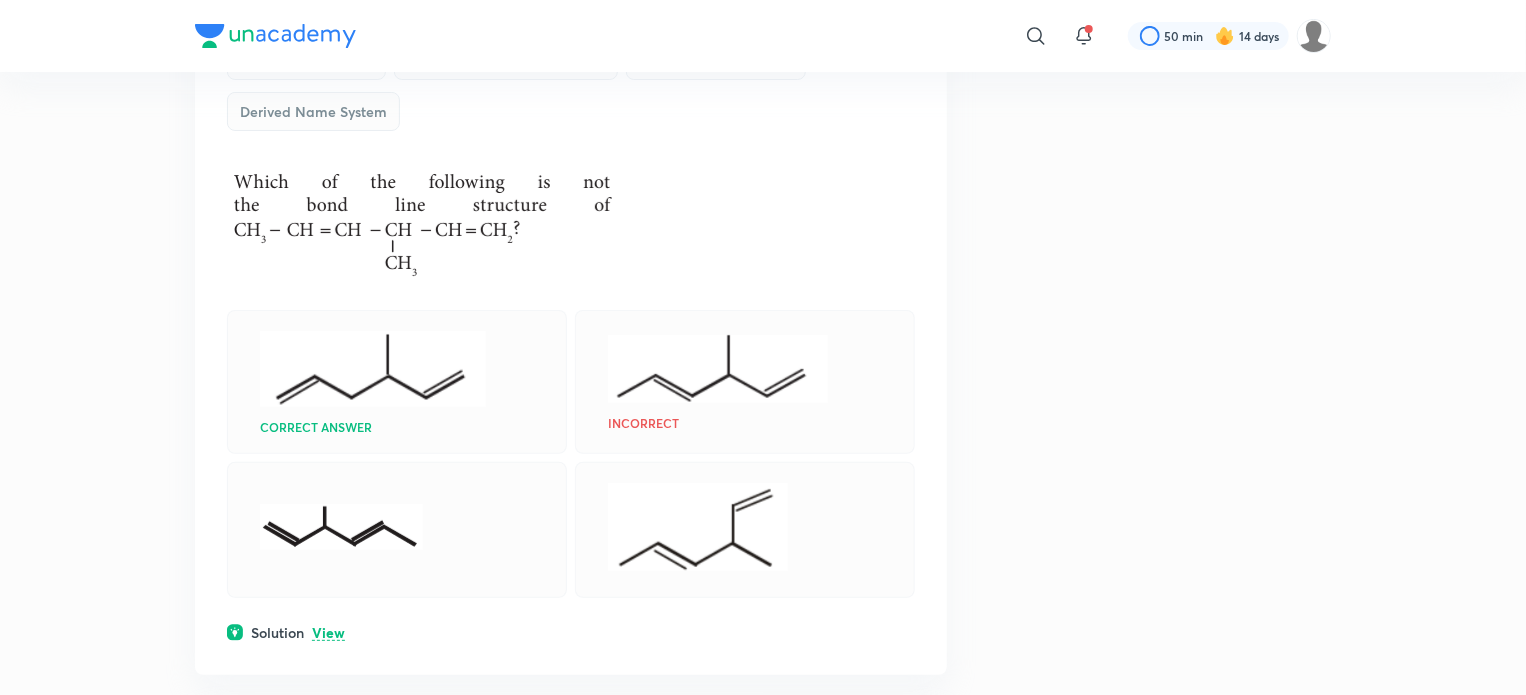 click 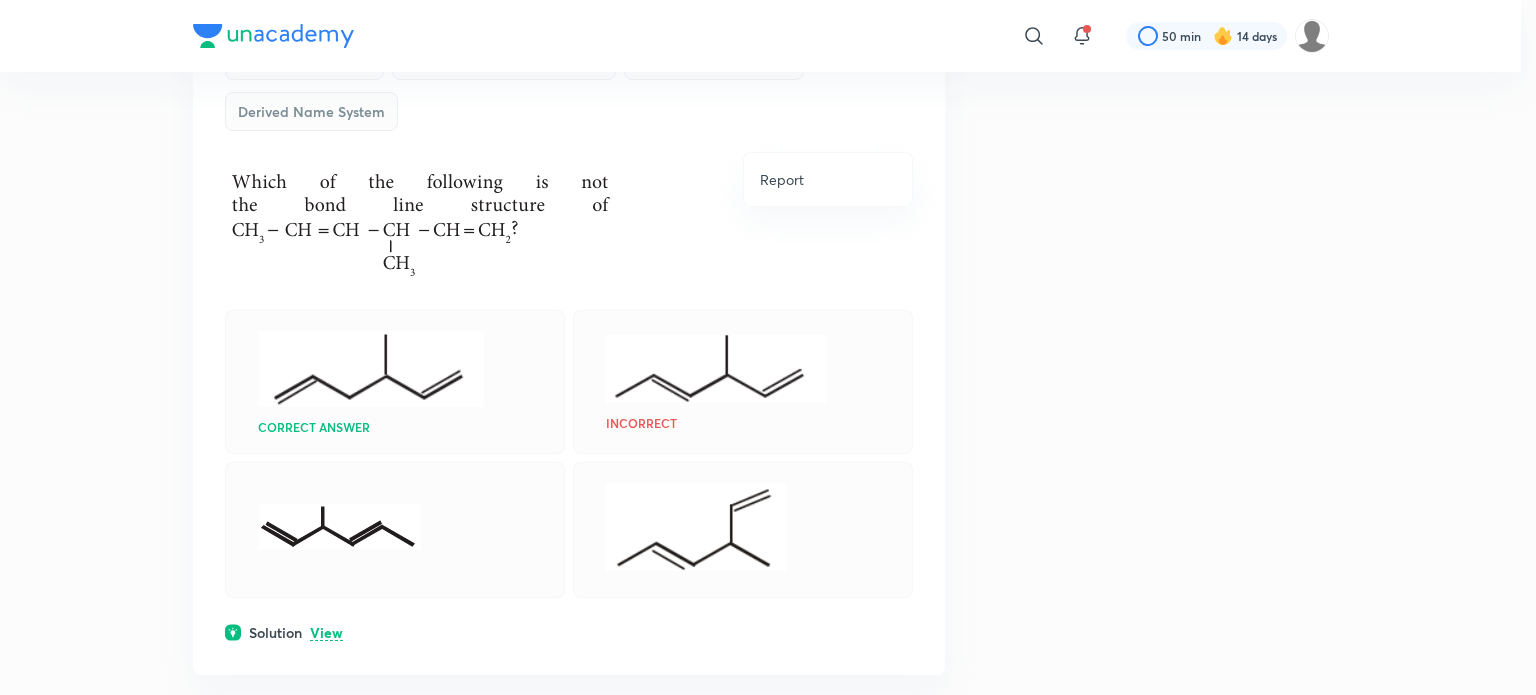 click on "Report" at bounding box center (828, 179) 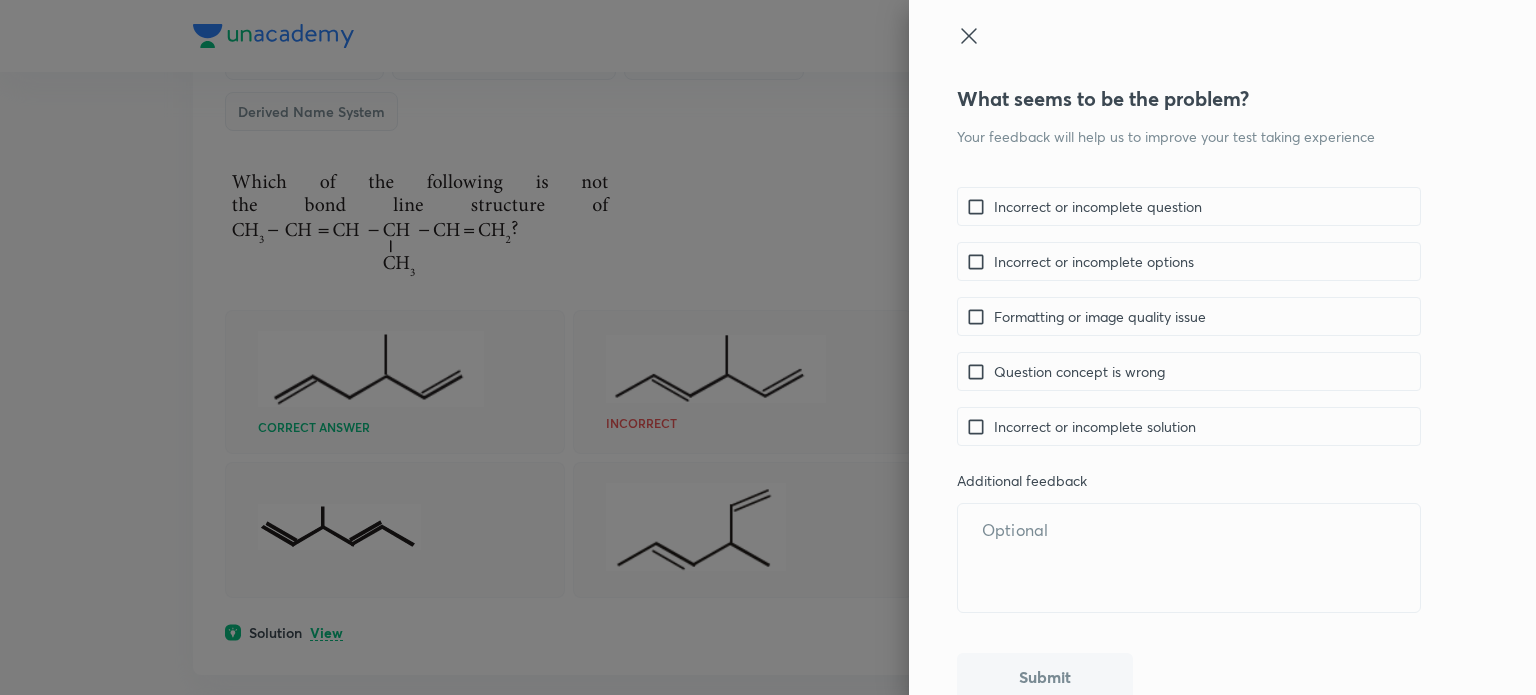 click 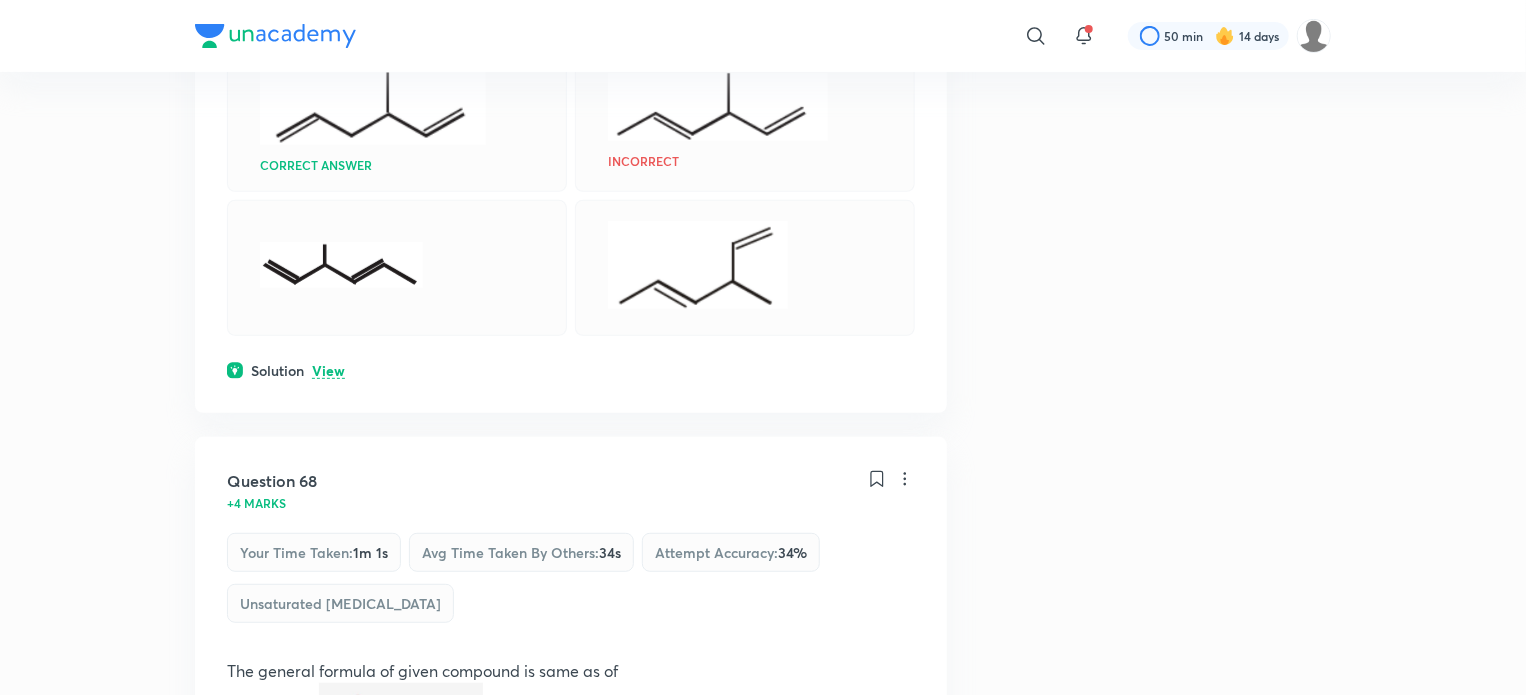 scroll, scrollTop: 38460, scrollLeft: 0, axis: vertical 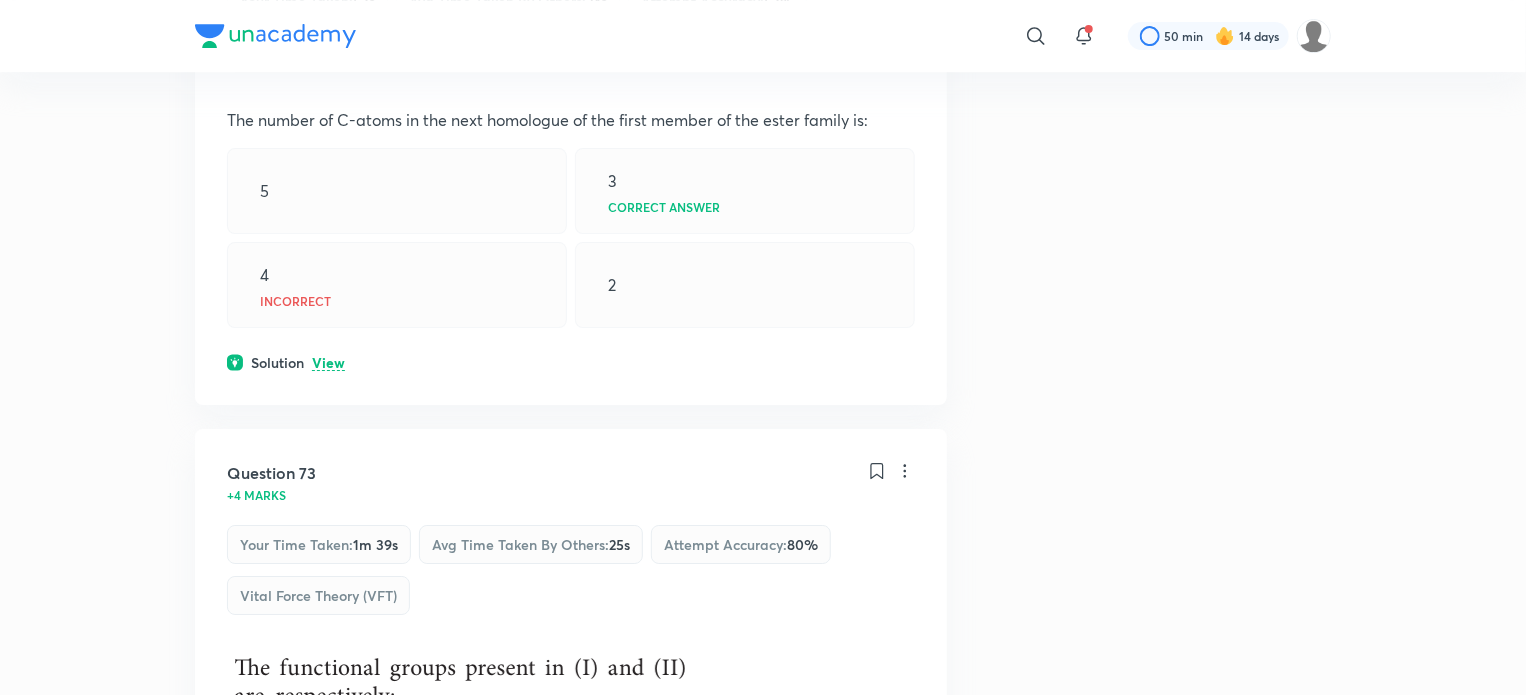 click on "View" at bounding box center (328, 363) 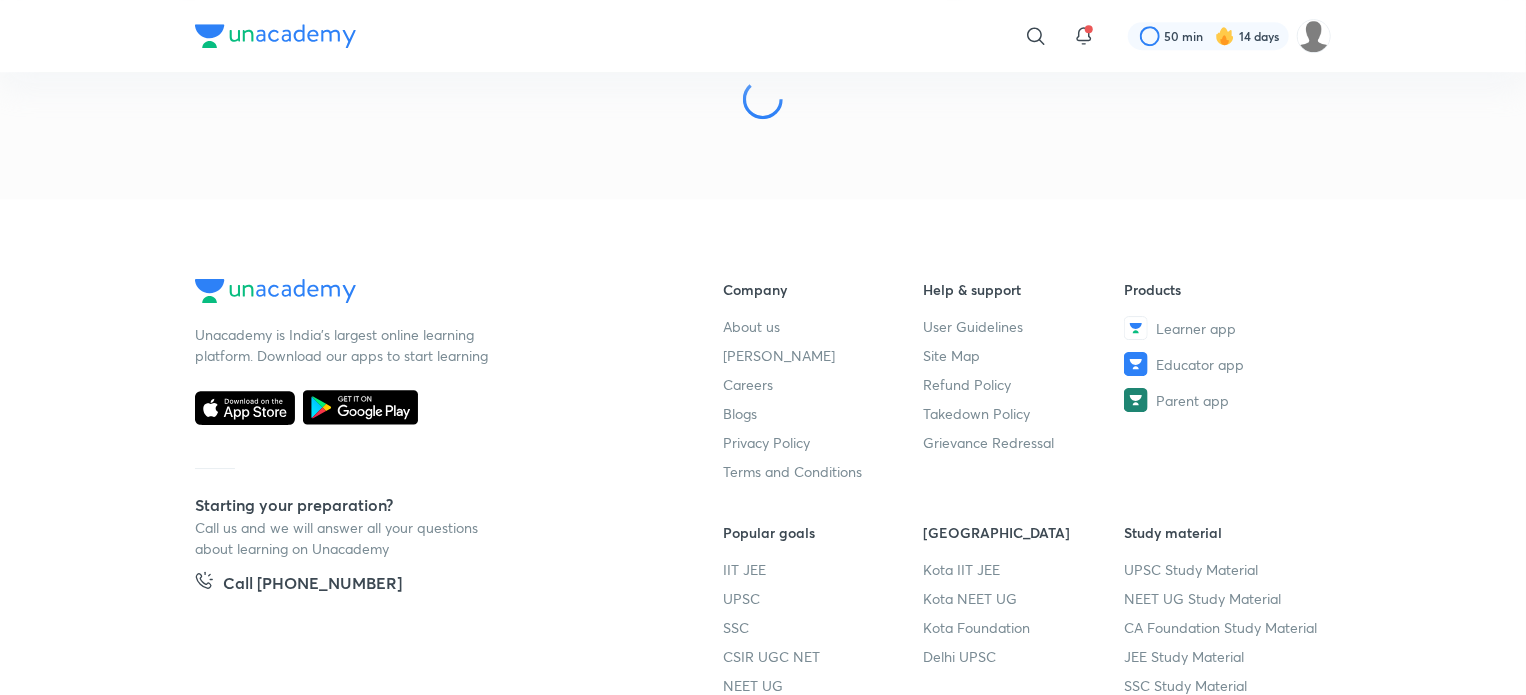 scroll, scrollTop: 71957, scrollLeft: 0, axis: vertical 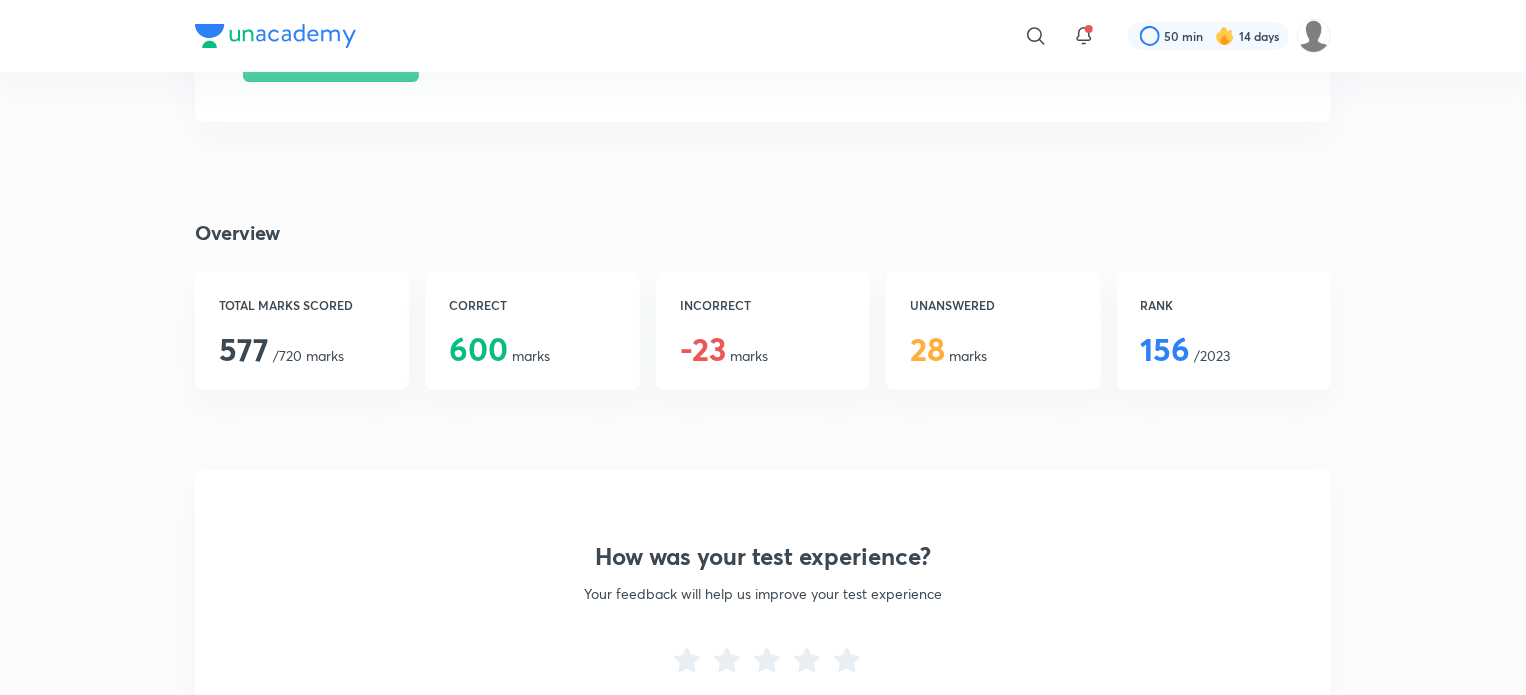 click on "Overview TOTAL MARKS SCORED 577 /720 marks CORRECT 600 marks INCORRECT -23 marks UNANSWERED 28 marks RANK 156 /2023 How was your test experience? Your feedback will help us improve your test experience Live stats Comparison of your standing with other learners and the topper of the live test You -5 683 Hey Aadrika, You were ranked   156/2023   in this test. You are doing better than  92%  of learners who appeared in this test. View leaderboard You Score 577 /720 Percentile 92 Marks Gained 600 Marks Lost 23 Unanswered Marks 28 Accuracy 87% Others Score 315 /720 Percentile 50 Marks Gained 340 Marks Lost 26 Unanswered Marks 196 Accuracy 76% Topper Score 683 /720 Percentile 100 Marks Gained 688 Marks Lost 5 Unanswered Marks 12 Accuracy 97% Maximum 600 Marks Gained -23 Marks Lost 28 Unanswered Marks 130m 00s Time taken Sectional comparison 156 284 160 Section - A - Physics Section - C - Biology Section - B - Chemistry Section-wise analysis Detailed overview of how you performed in each section View all solutions 8" at bounding box center [763, 1820] 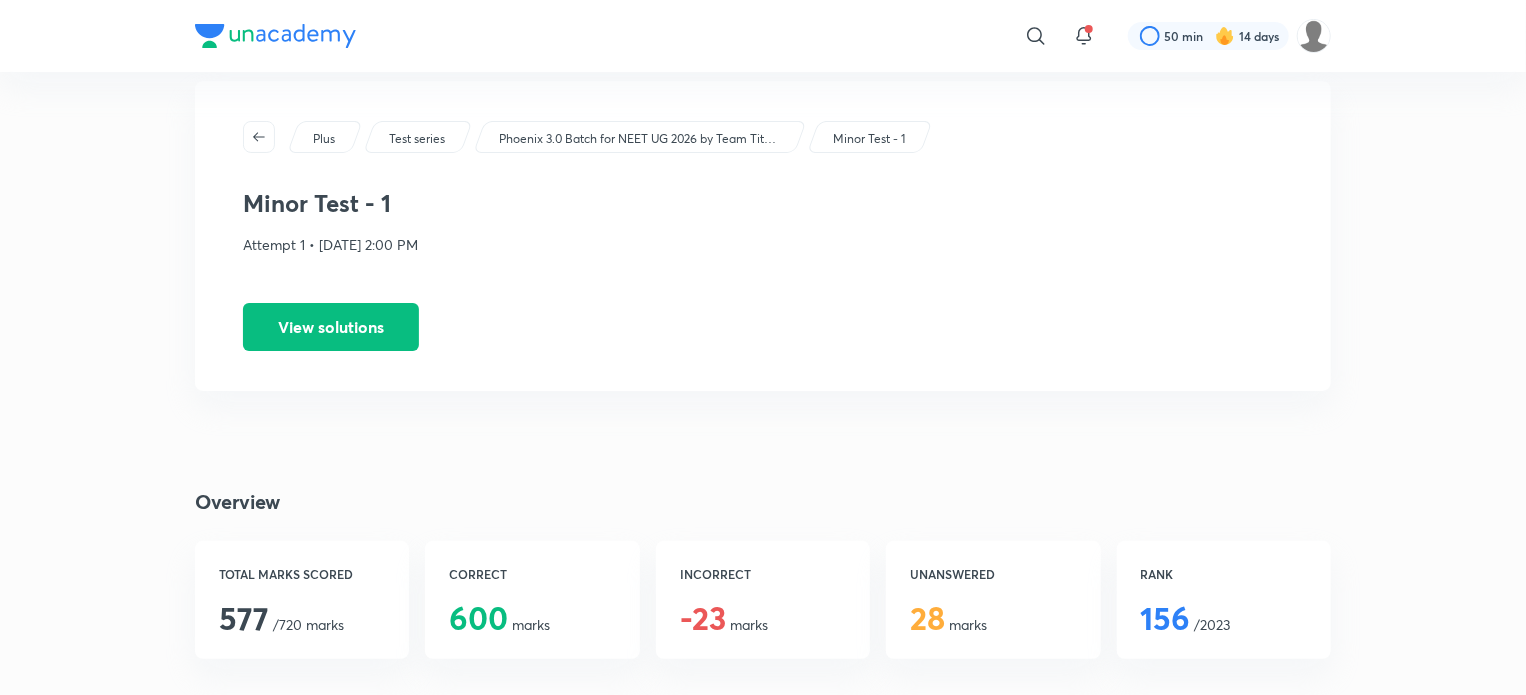 scroll, scrollTop: 0, scrollLeft: 0, axis: both 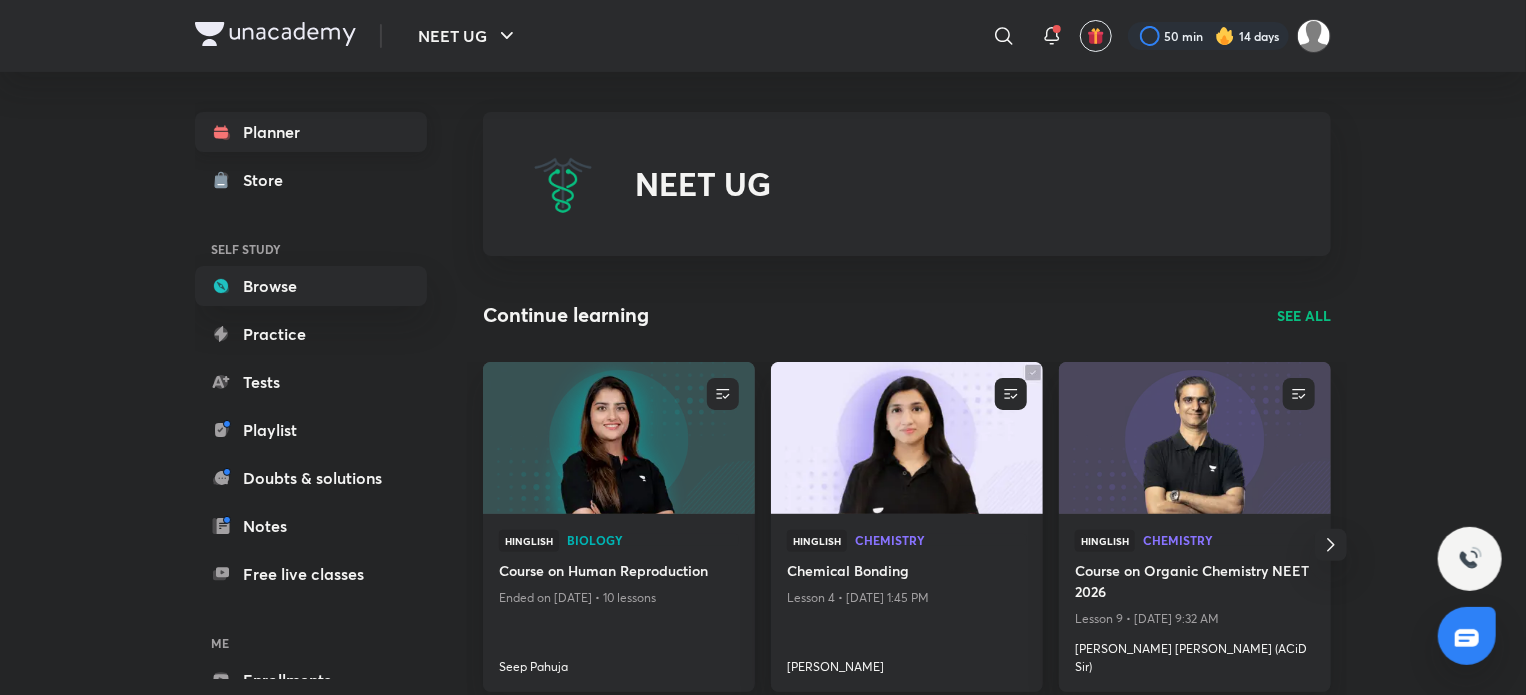 click on "Planner" at bounding box center (311, 132) 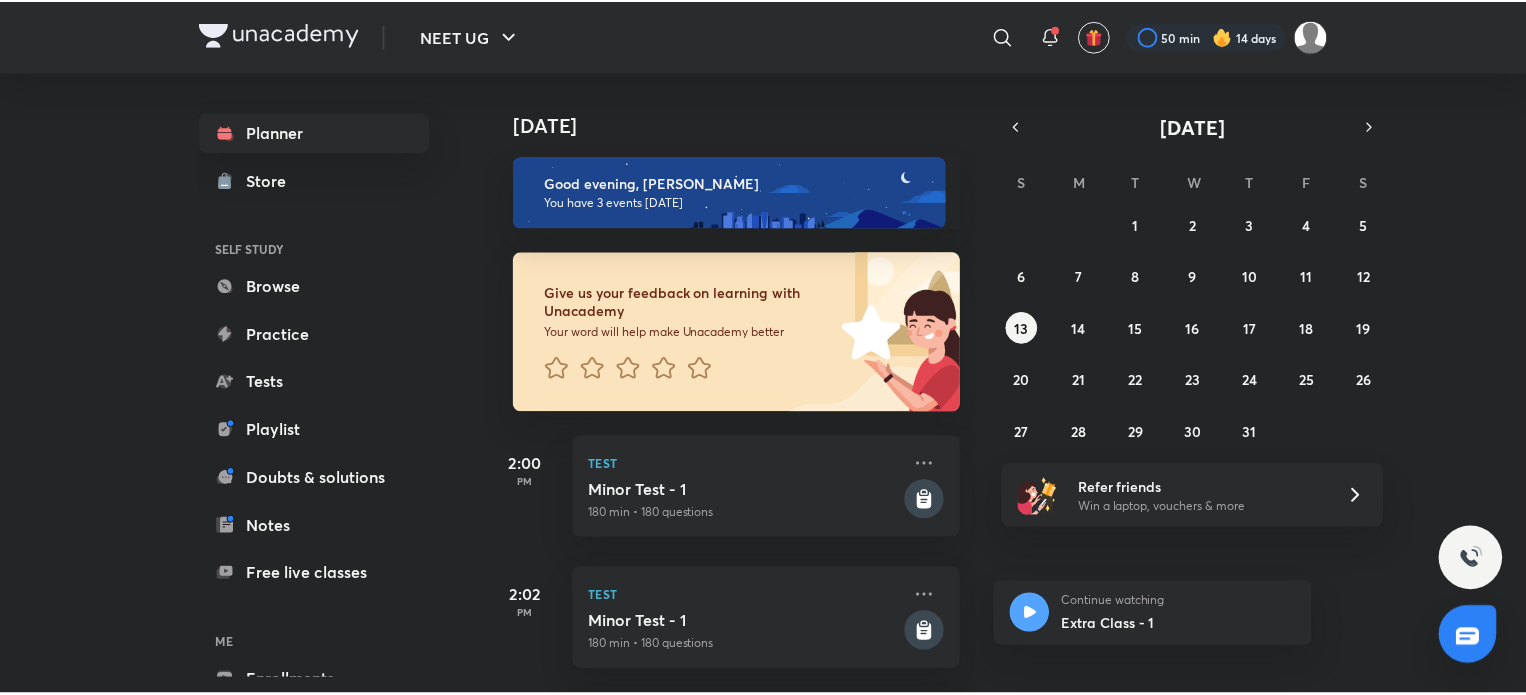 scroll, scrollTop: 198, scrollLeft: 0, axis: vertical 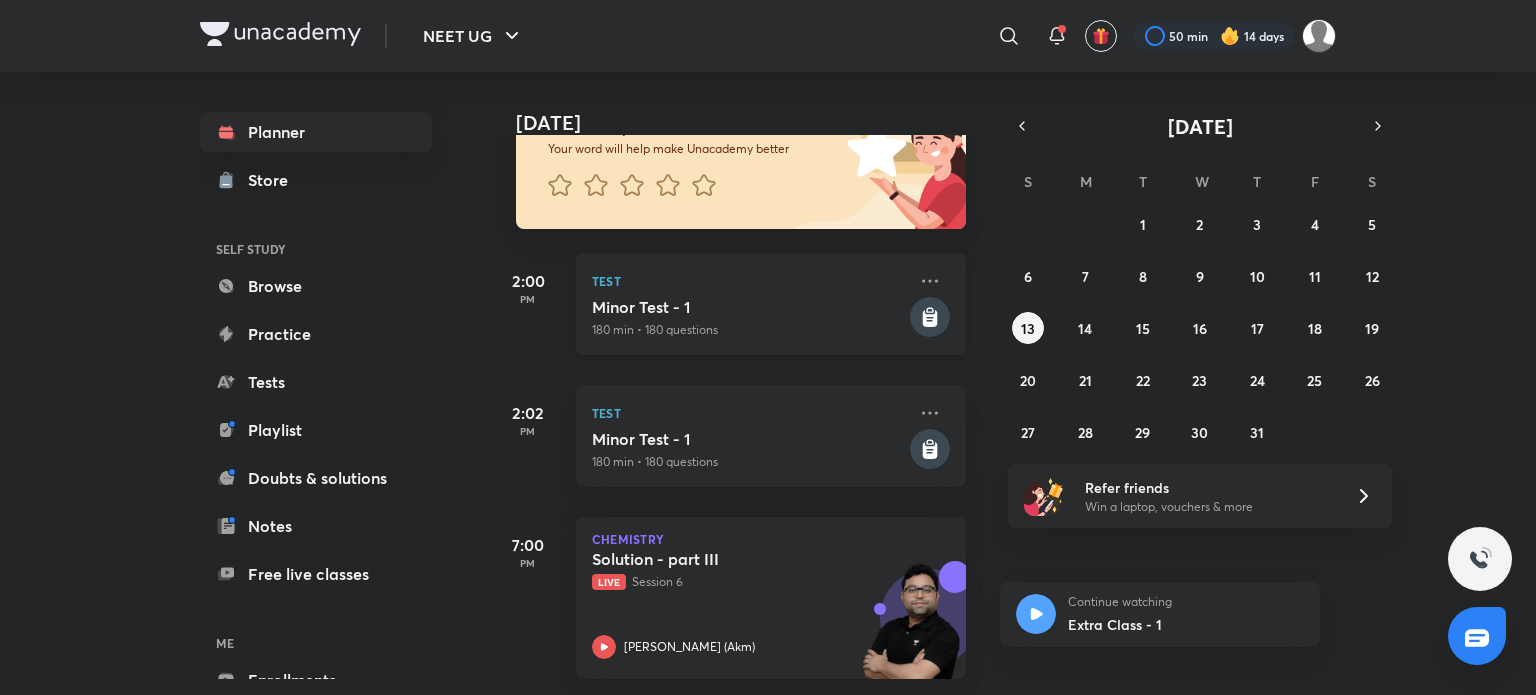 click on "Minor Test - 1" at bounding box center [749, 307] 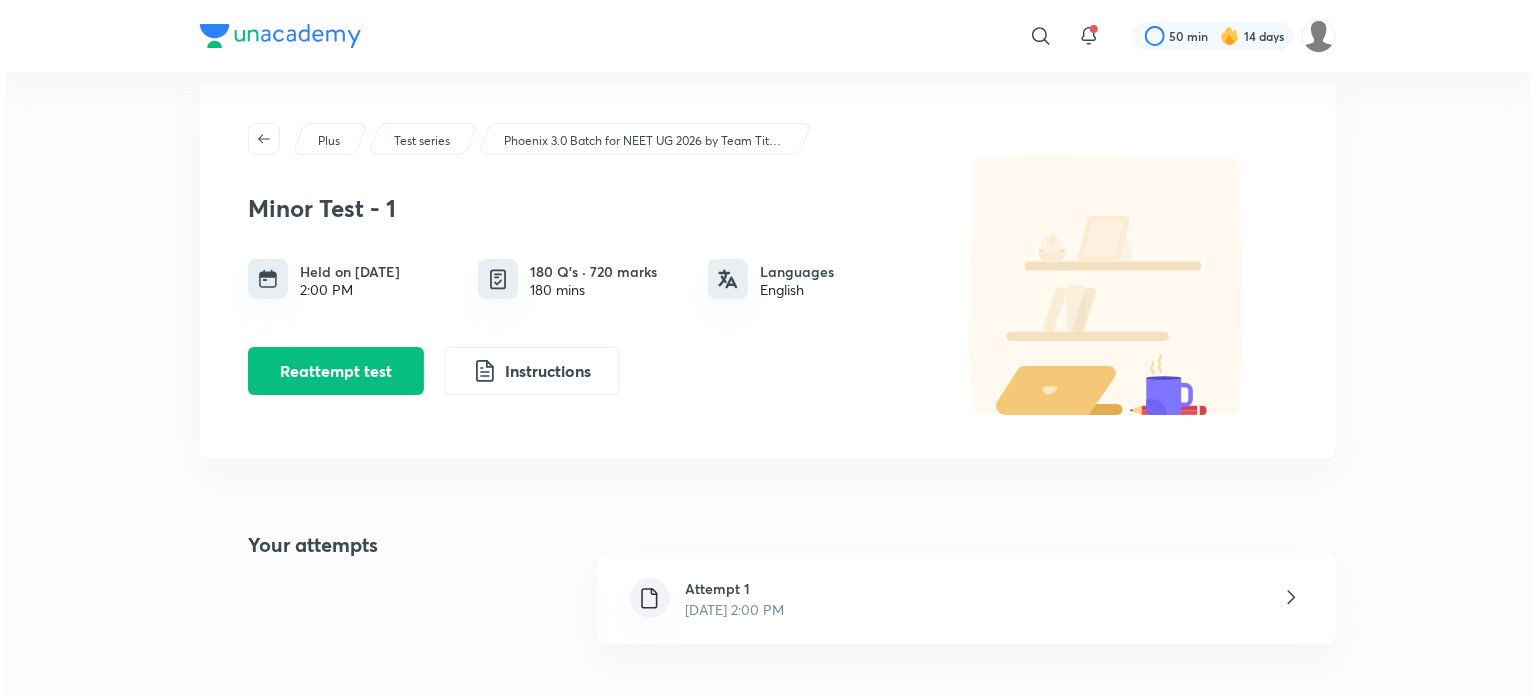 scroll, scrollTop: 0, scrollLeft: 0, axis: both 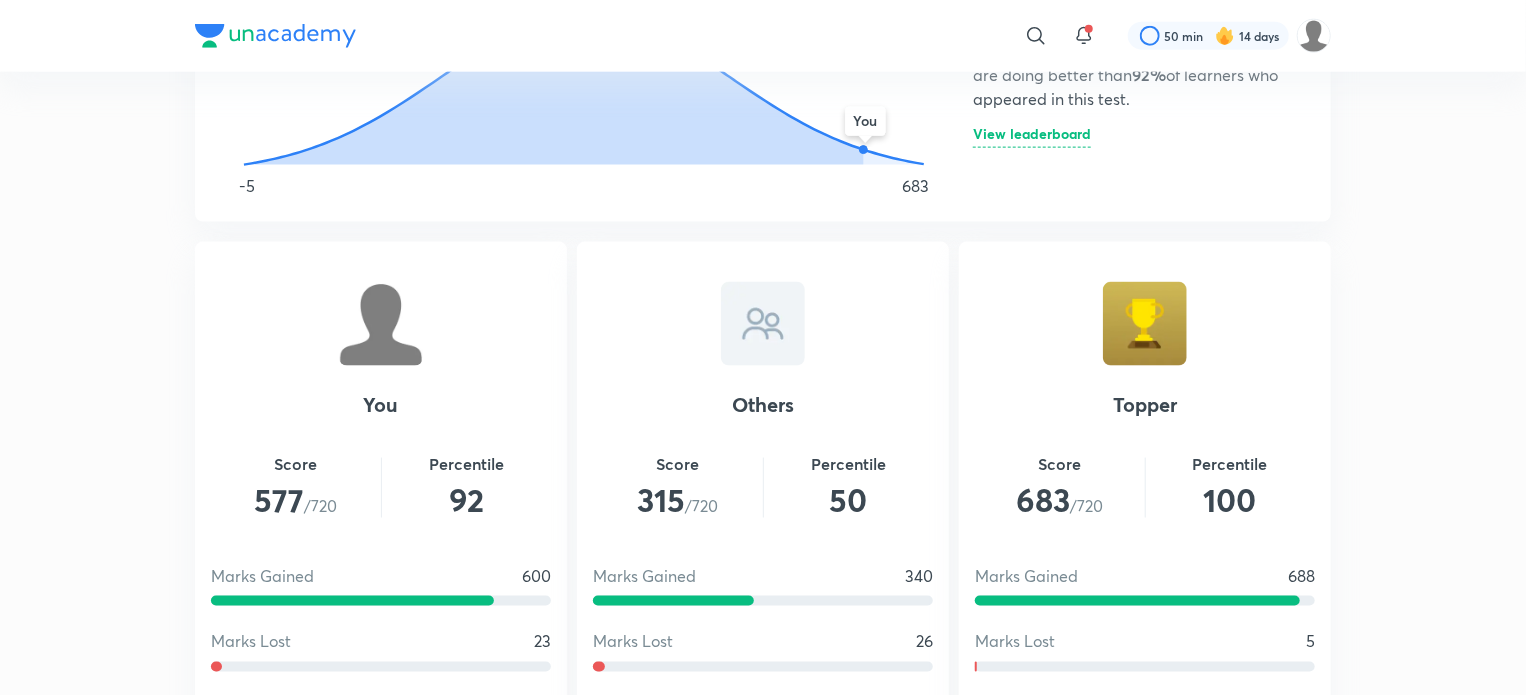 click on "View leaderboard" at bounding box center (1032, 137) 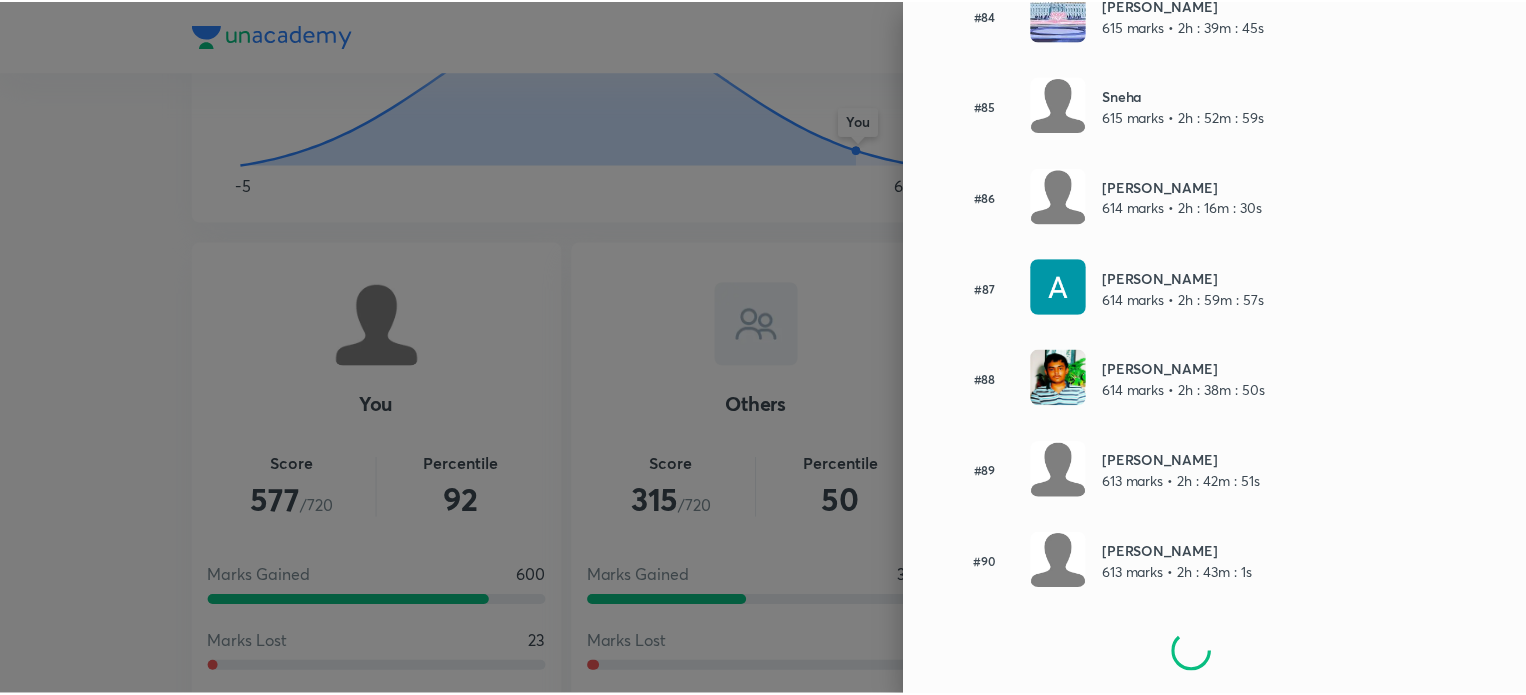 scroll, scrollTop: 7933, scrollLeft: 0, axis: vertical 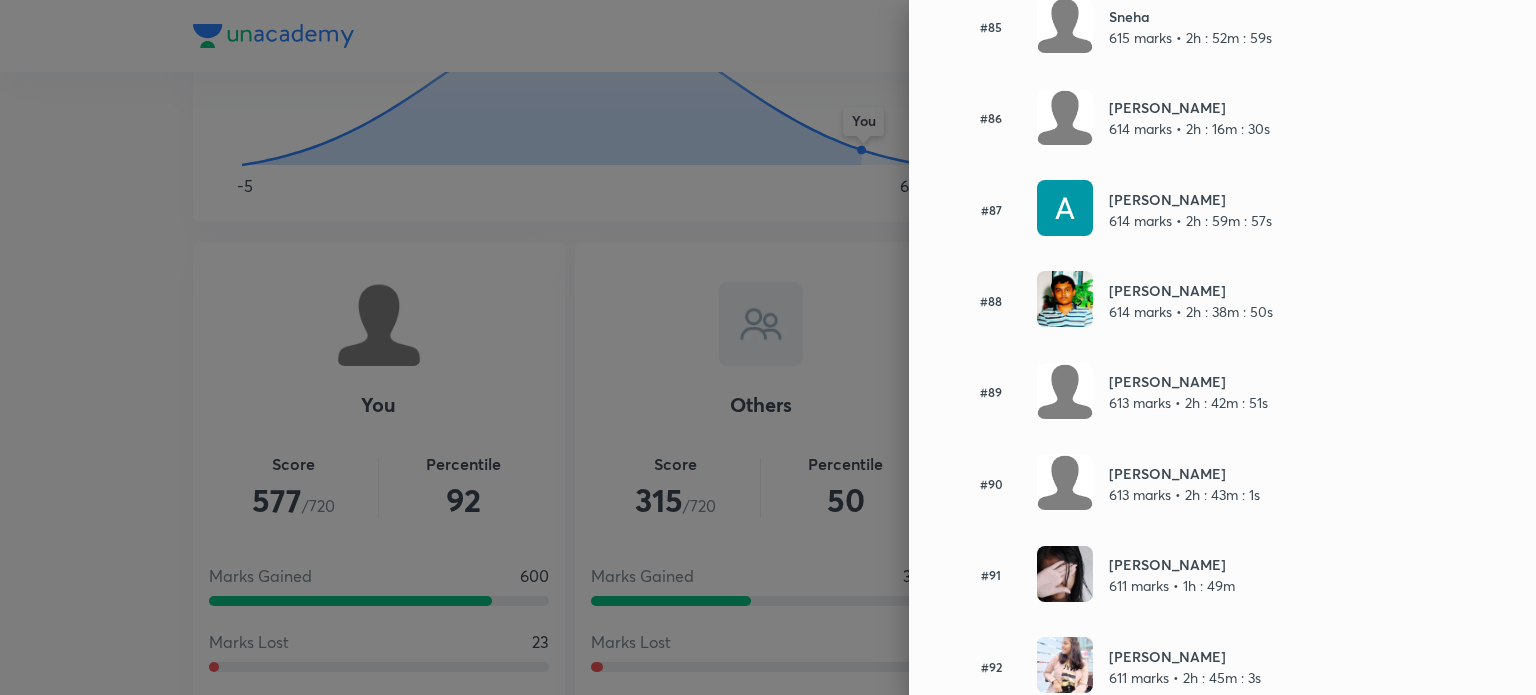click at bounding box center [768, 347] 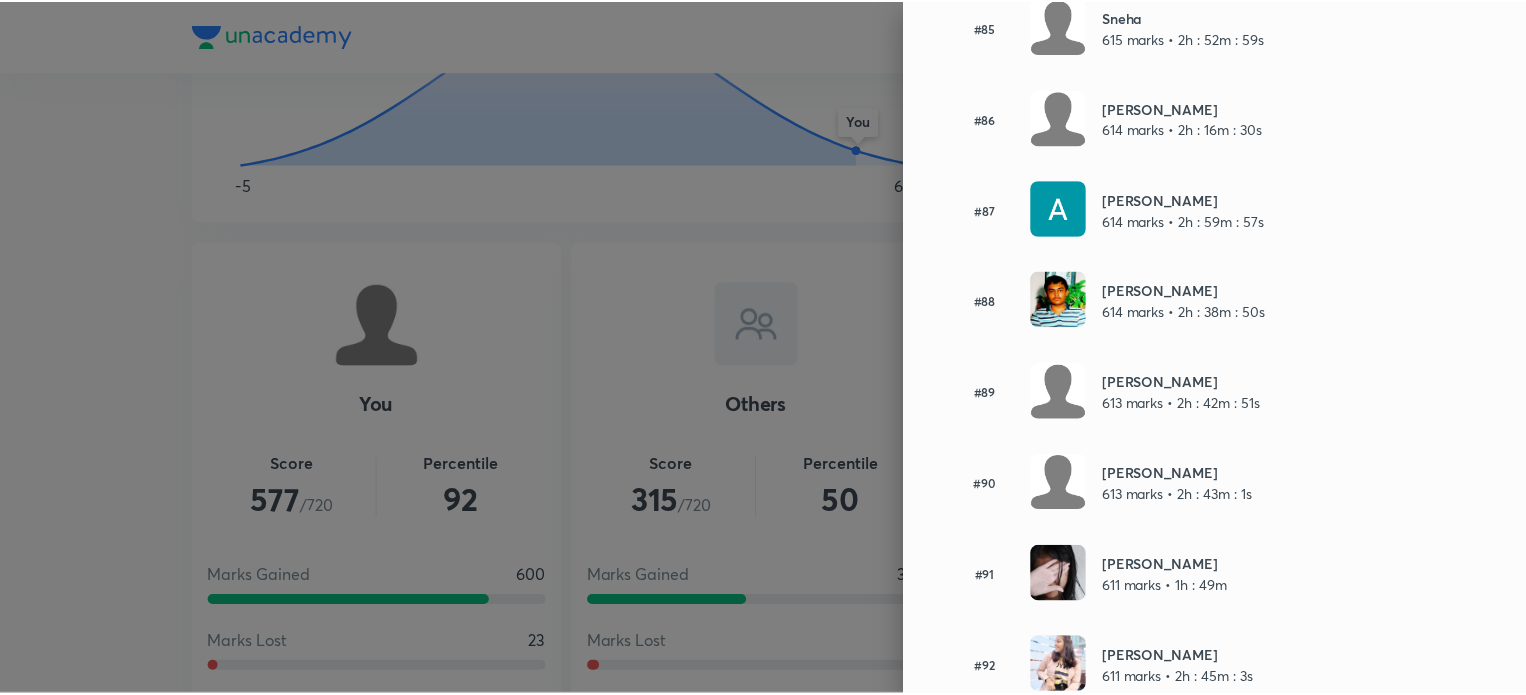 scroll, scrollTop: 0, scrollLeft: 0, axis: both 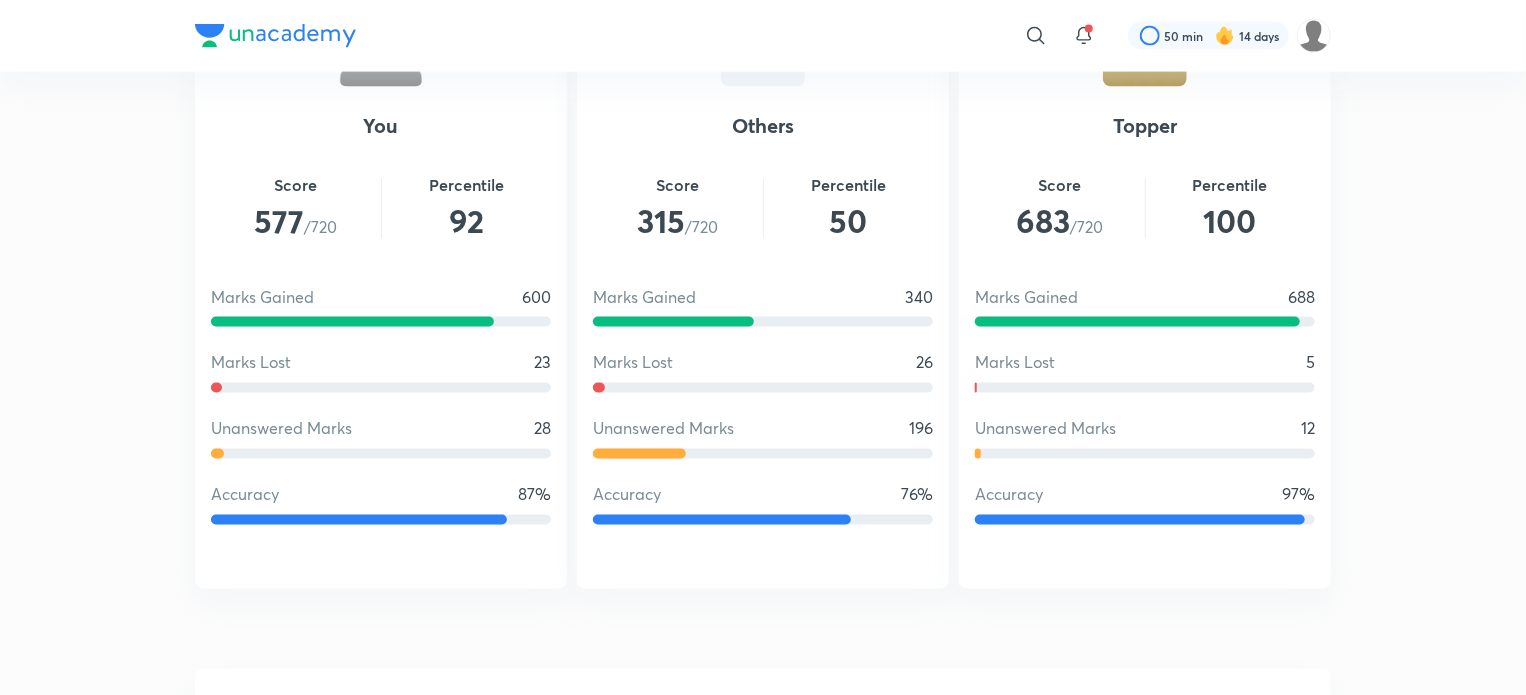 click on "Unanswered Marks" at bounding box center [1045, 429] 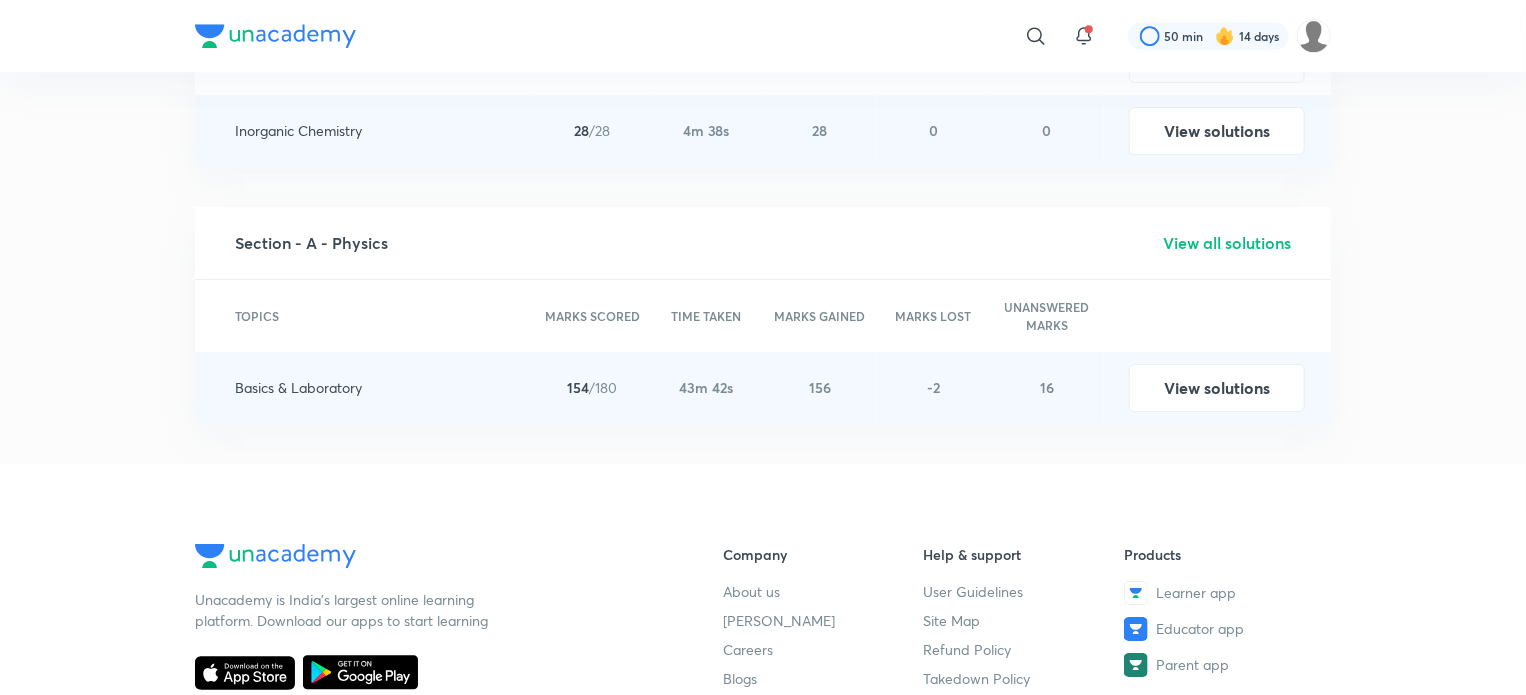 scroll, scrollTop: 3299, scrollLeft: 0, axis: vertical 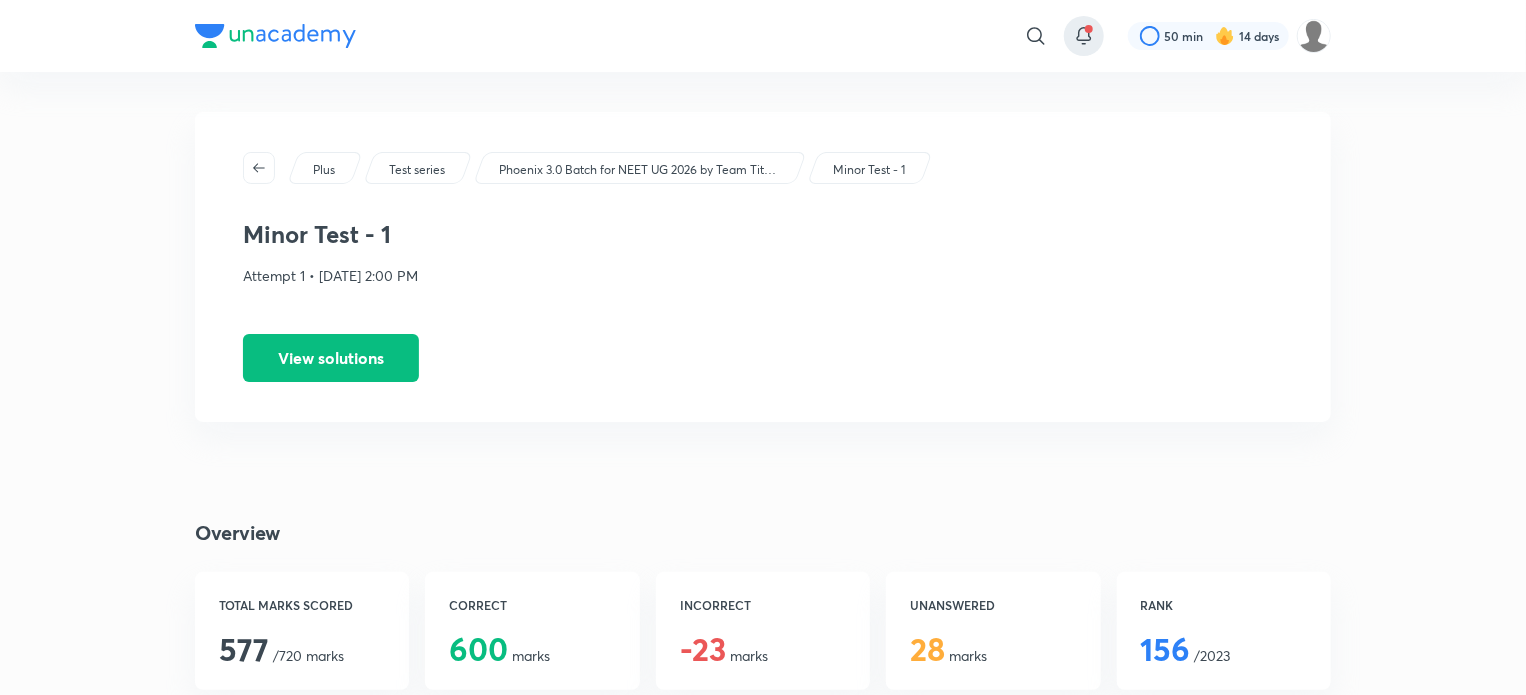 click at bounding box center (1089, 29) 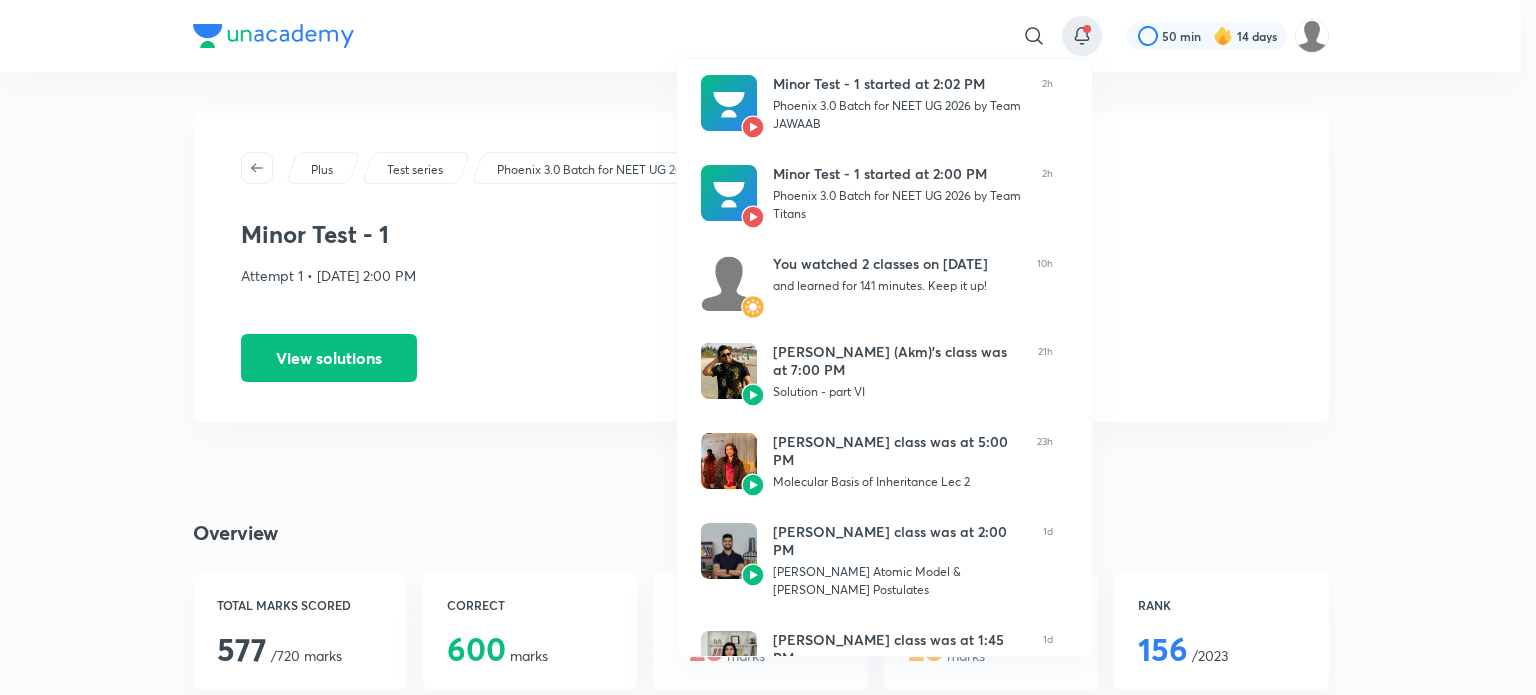 click at bounding box center [768, 347] 